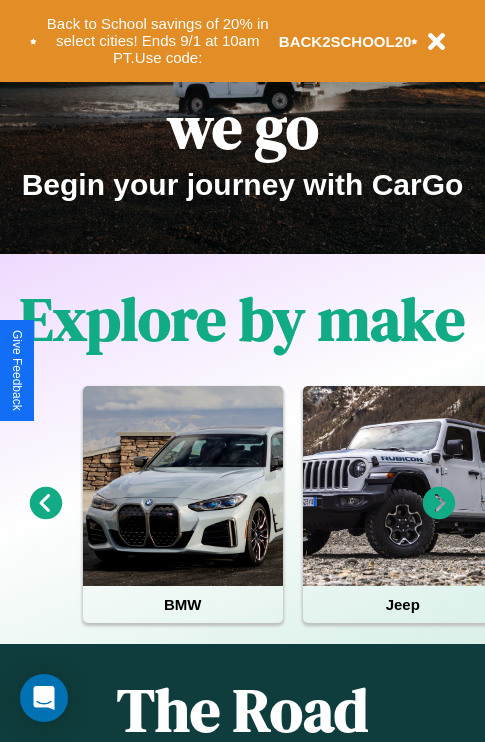 scroll, scrollTop: 308, scrollLeft: 0, axis: vertical 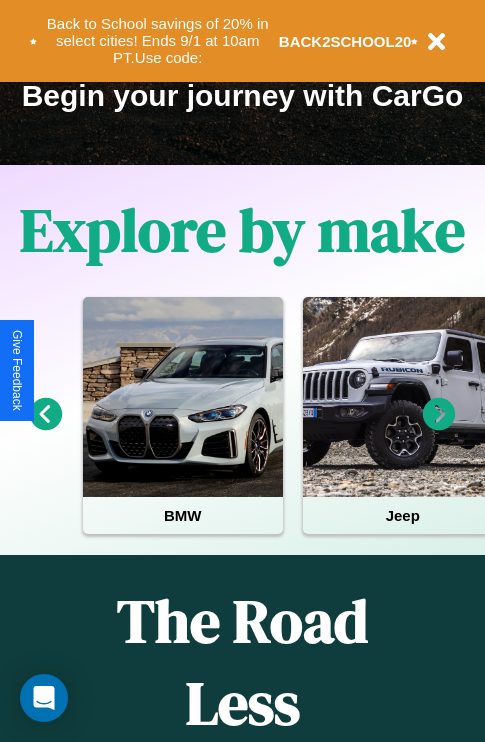 click 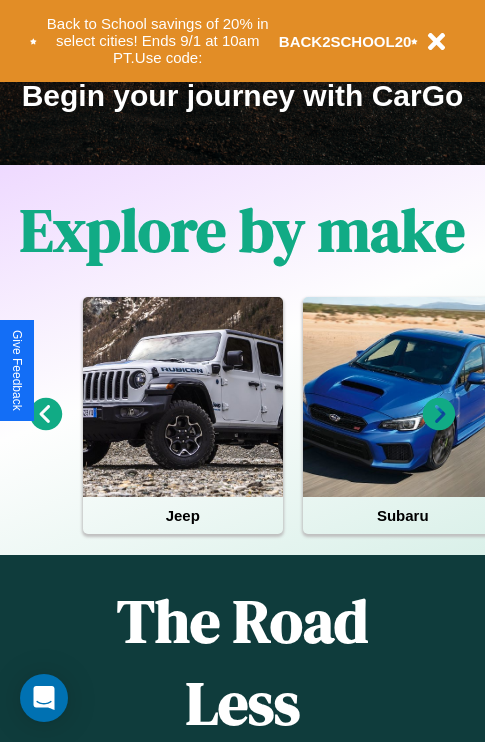 click 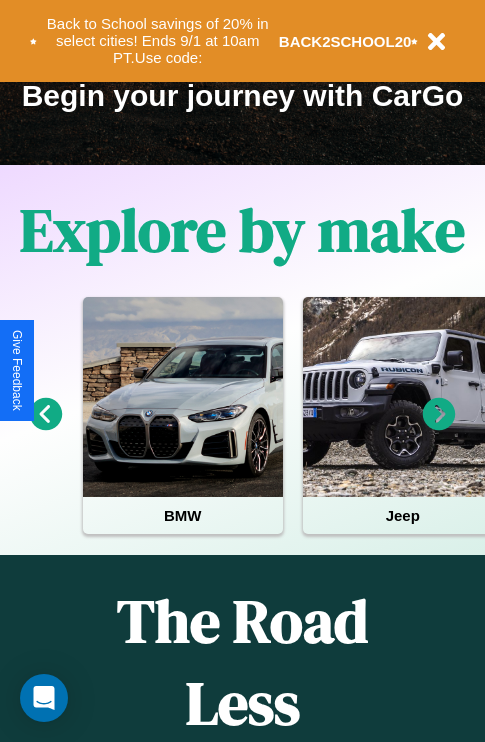 click 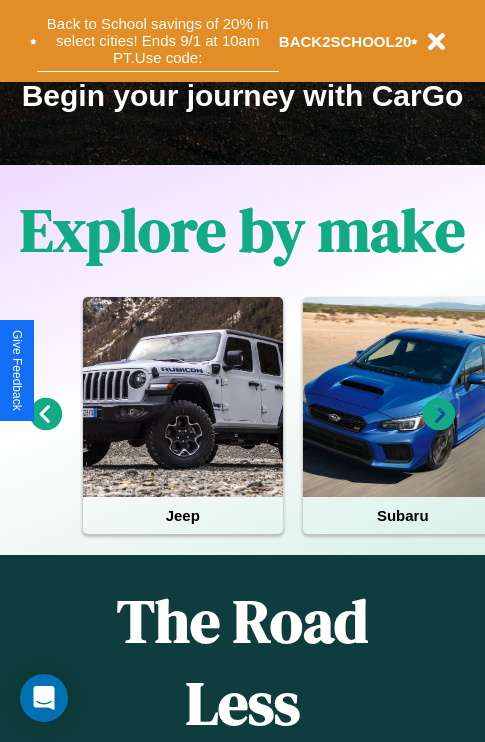 click on "Back to School savings of 20% in select cities! Ends 9/1 at 10am PT.  Use code:" at bounding box center [158, 41] 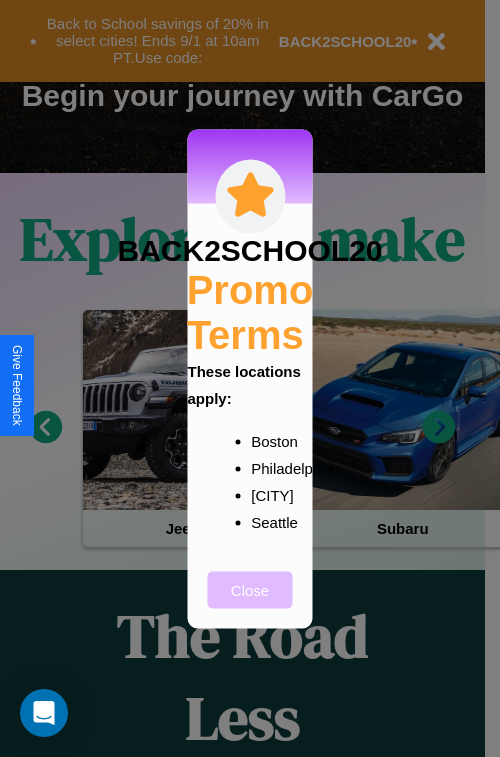 click on "Close" at bounding box center [250, 589] 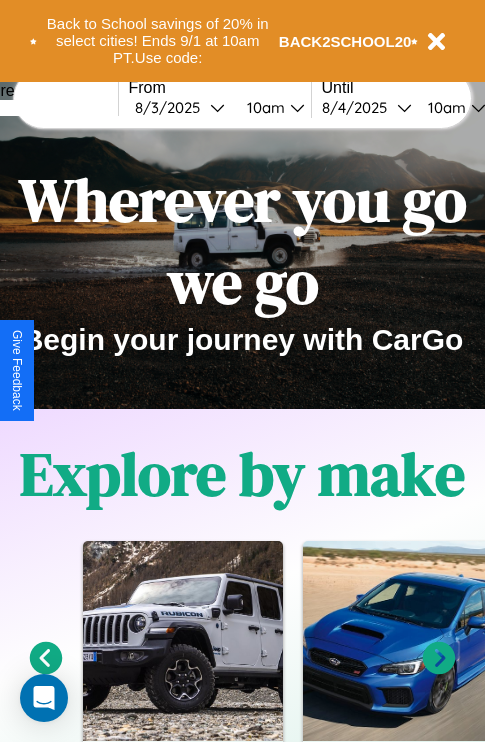 scroll, scrollTop: 0, scrollLeft: 0, axis: both 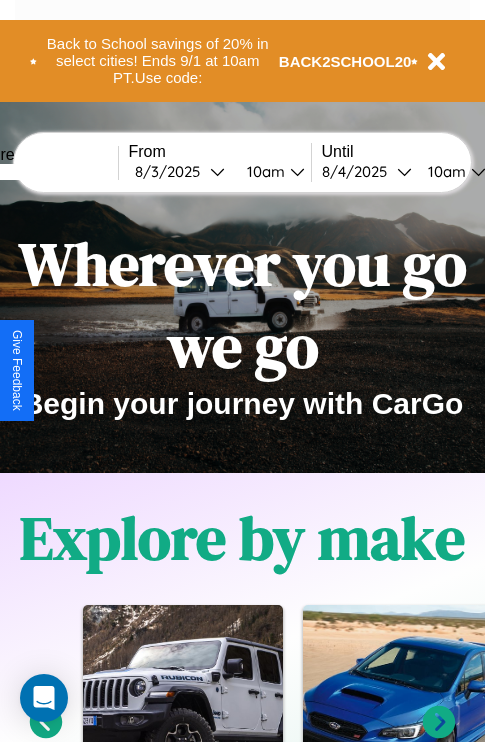 click at bounding box center [43, 172] 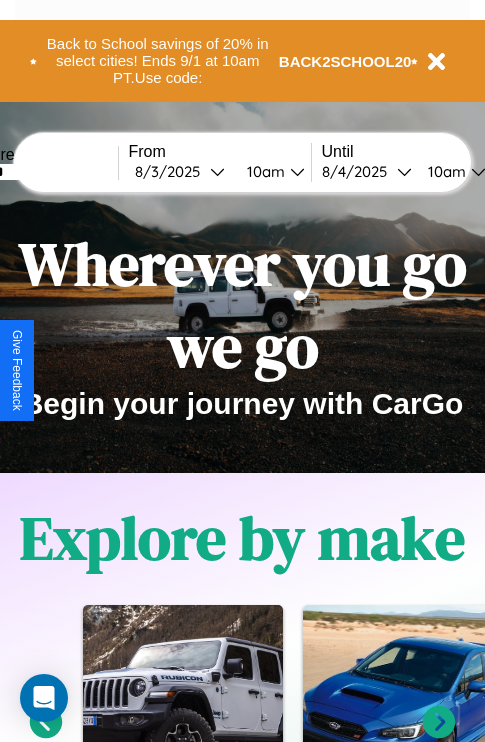 type on "******" 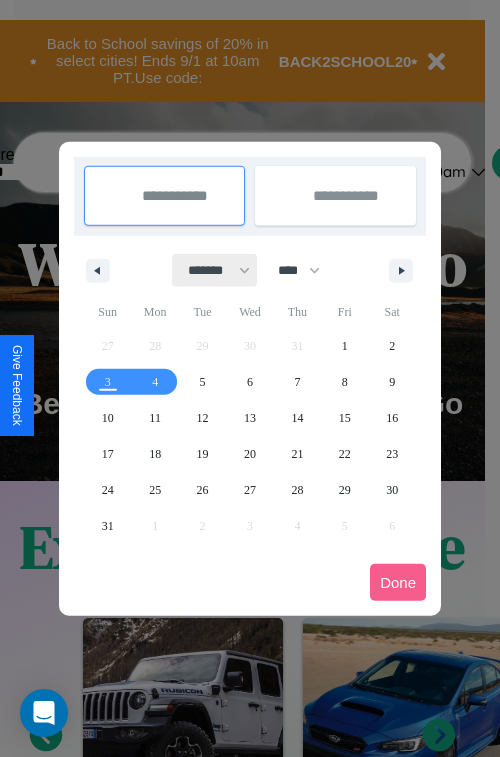 click on "******* ******** ***** ***** *** **** **** ****** ********* ******* ******** ********" at bounding box center [215, 270] 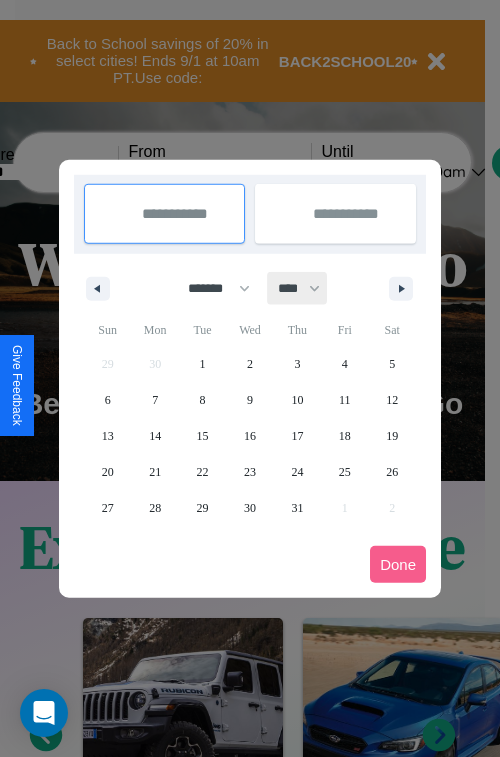 click on "**** **** **** **** **** **** **** **** **** **** **** **** **** **** **** **** **** **** **** **** **** **** **** **** **** **** **** **** **** **** **** **** **** **** **** **** **** **** **** **** **** **** **** **** **** **** **** **** **** **** **** **** **** **** **** **** **** **** **** **** **** **** **** **** **** **** **** **** **** **** **** **** **** **** **** **** **** **** **** **** **** **** **** **** **** **** **** **** **** **** **** **** **** **** **** **** **** **** **** **** **** **** **** **** **** **** **** **** **** **** **** **** **** **** **** **** **** **** **** **** ****" at bounding box center [298, 288] 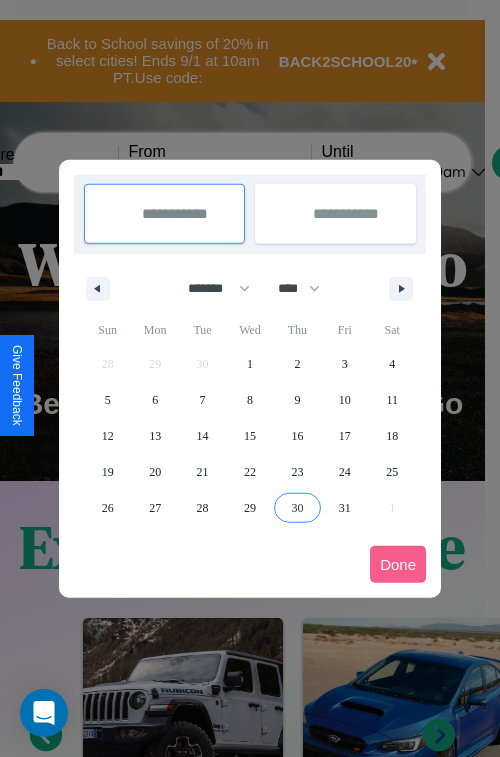 click on "30" at bounding box center (297, 508) 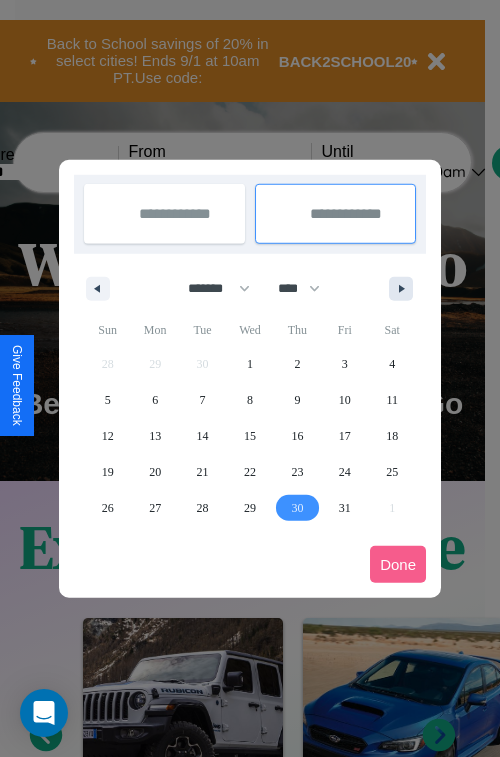 click at bounding box center [405, 289] 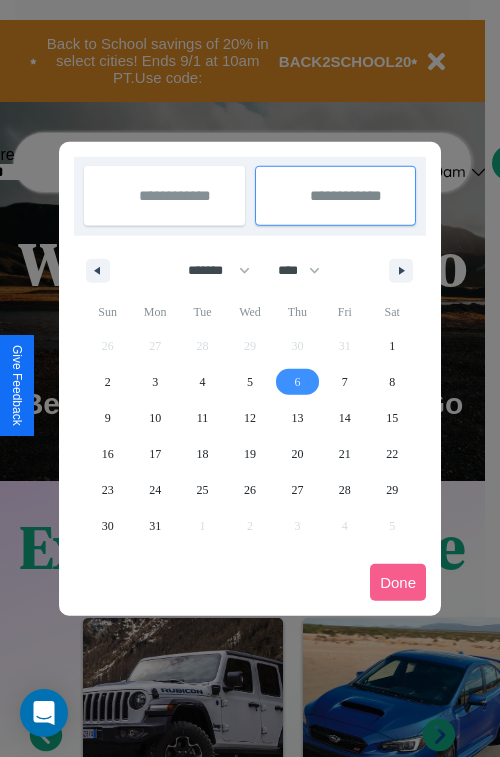 click on "6" at bounding box center [297, 382] 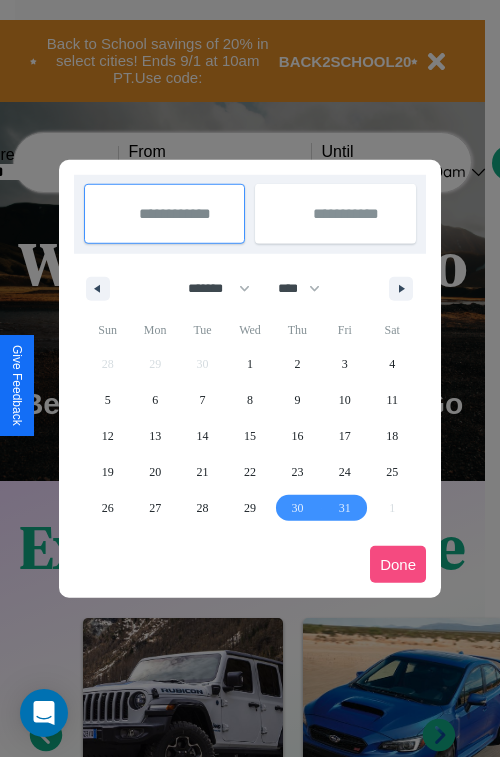 click on "Done" at bounding box center [398, 564] 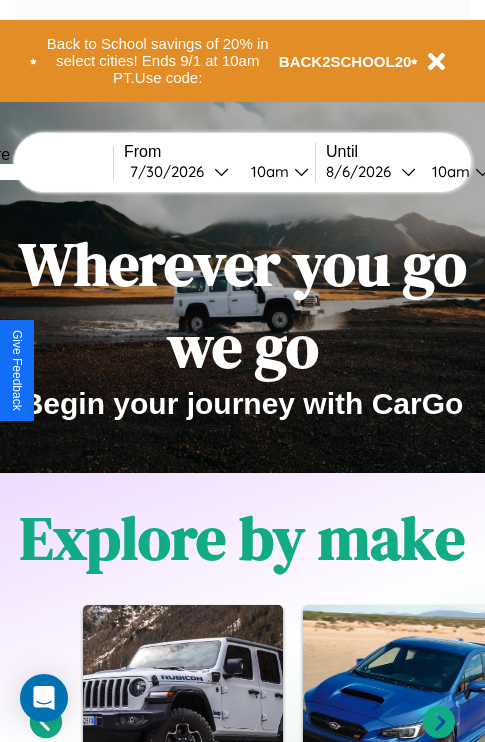 scroll, scrollTop: 0, scrollLeft: 72, axis: horizontal 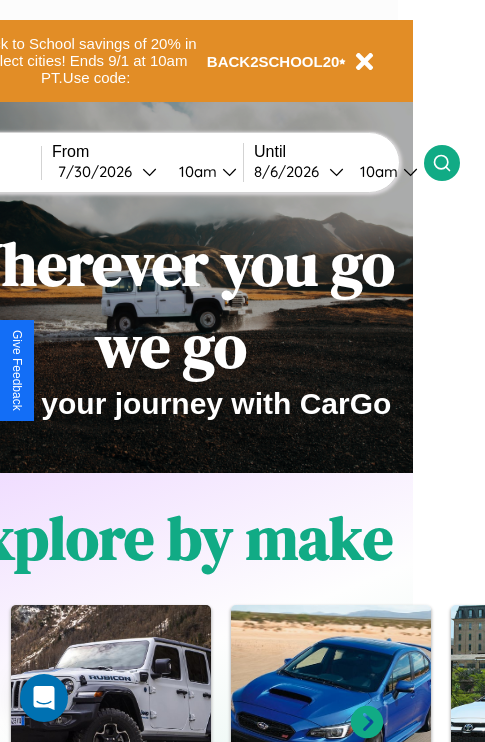click 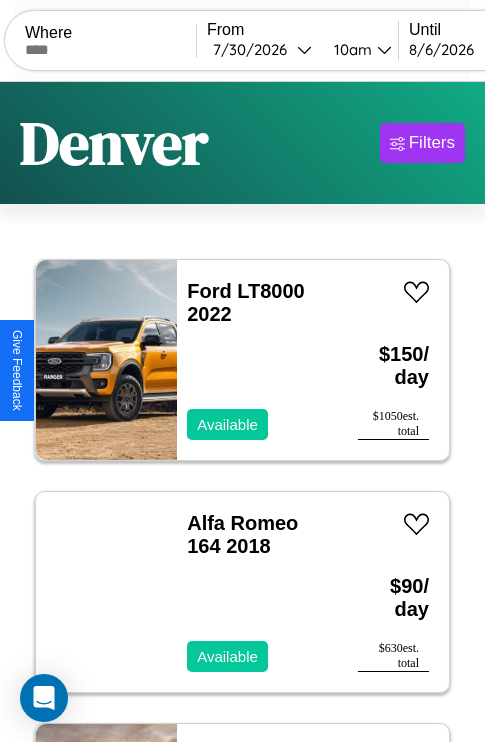 scroll, scrollTop: 89, scrollLeft: 0, axis: vertical 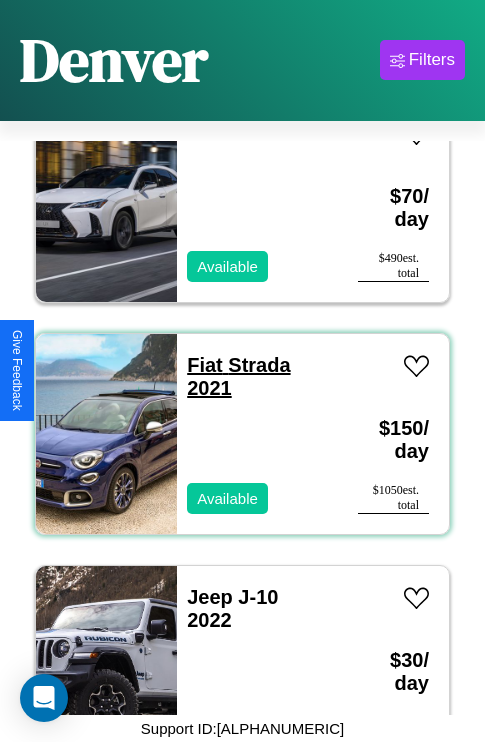 click on "Fiat   Strada   2021" at bounding box center [238, 376] 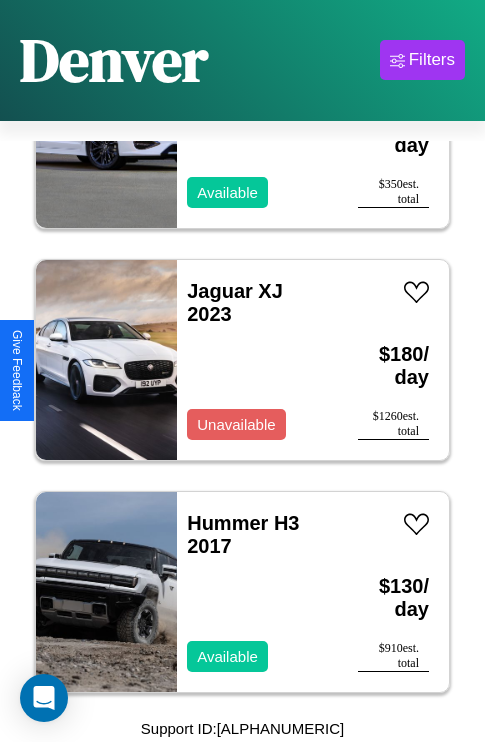 scroll, scrollTop: 4251, scrollLeft: 0, axis: vertical 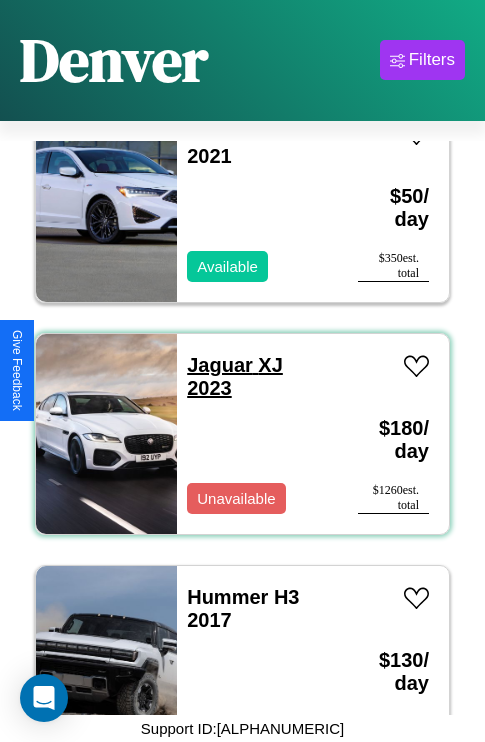 click on "Jaguar   XJ   2023" at bounding box center [235, 376] 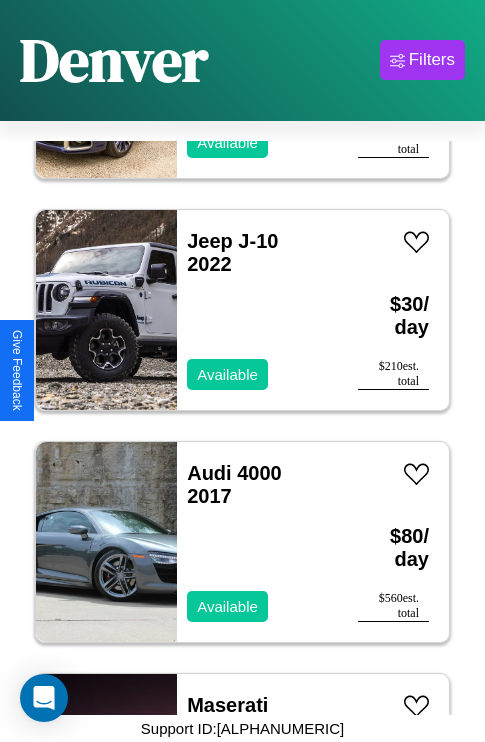 scroll, scrollTop: 5875, scrollLeft: 0, axis: vertical 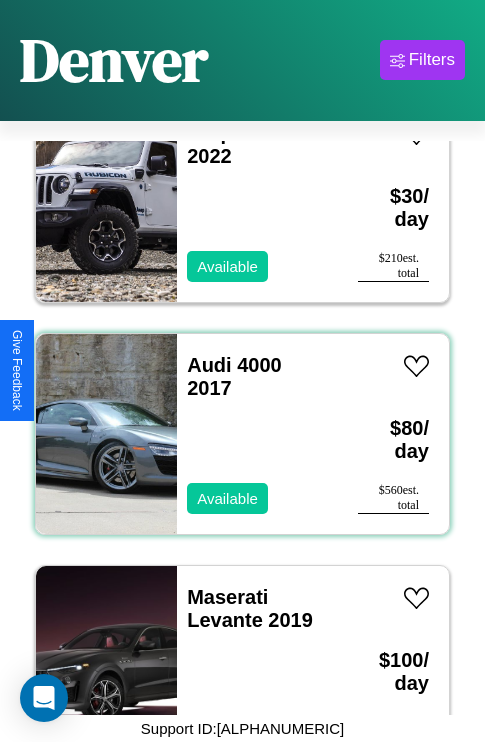 click on "Audi   4000   2017 Available" at bounding box center [257, 434] 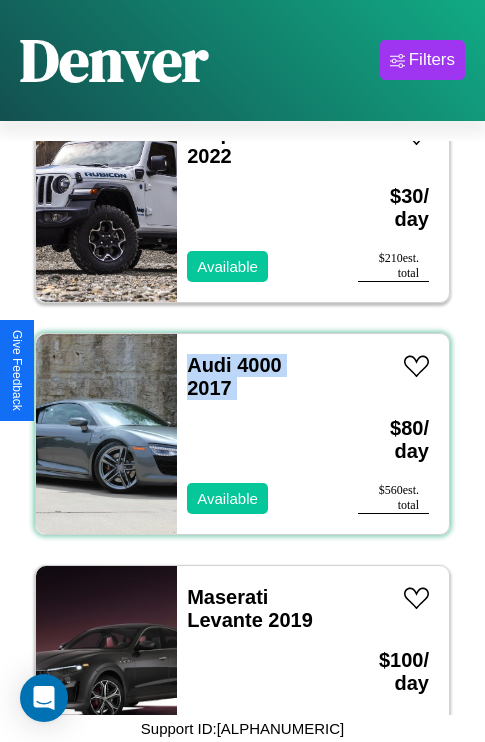 click on "Audi   4000   2017 Available" at bounding box center [257, 434] 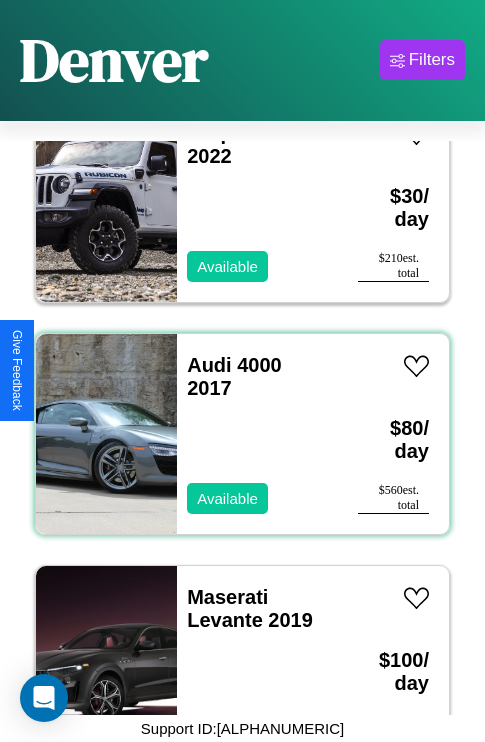 click on "Audi   4000   2017 Available" at bounding box center [257, 434] 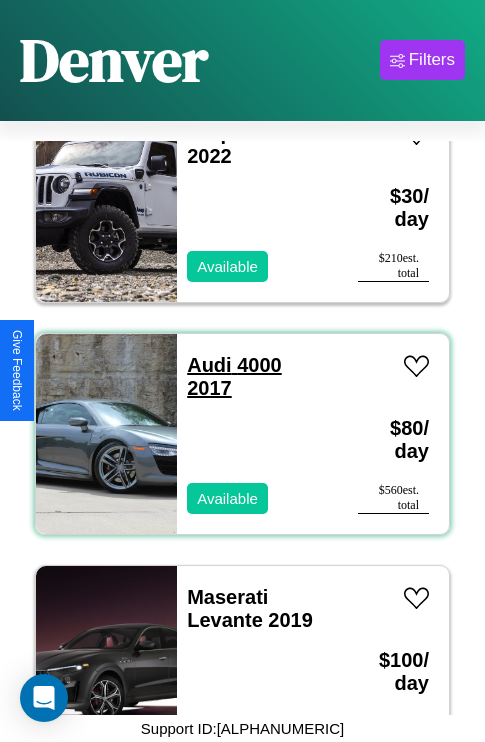 click on "Audi   4000   2017" at bounding box center [234, 376] 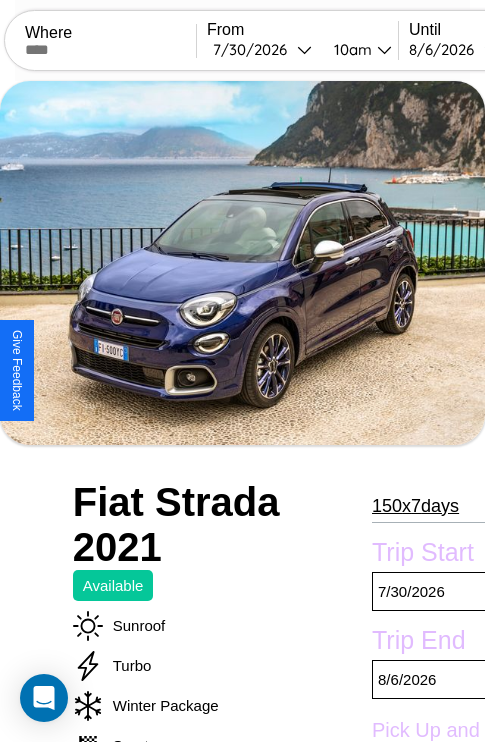 scroll, scrollTop: 154, scrollLeft: 0, axis: vertical 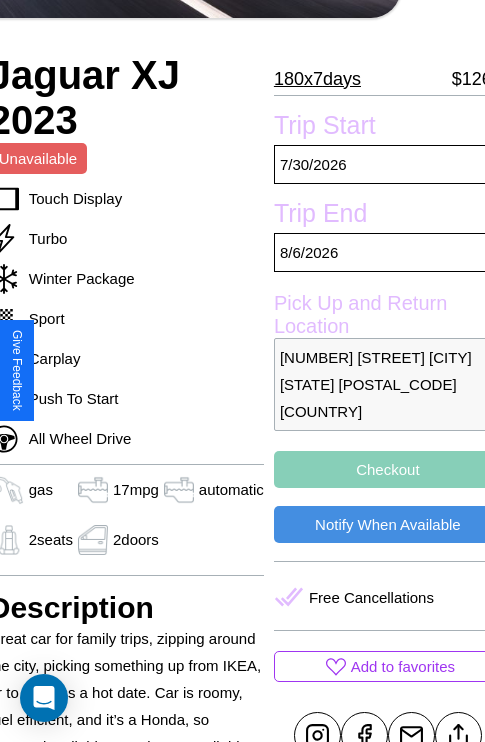 click on "1301 Third Street  Denver Colorado 36817 United States" at bounding box center [388, 384] 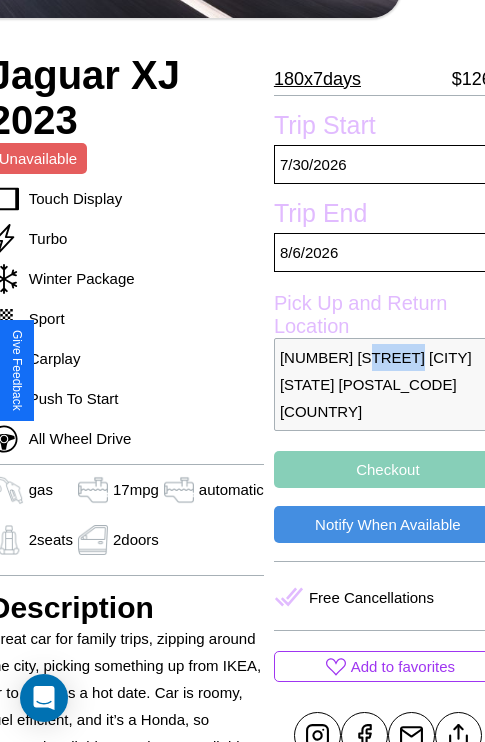 click on "1301 Third Street  Denver Colorado 36817 United States" at bounding box center (388, 384) 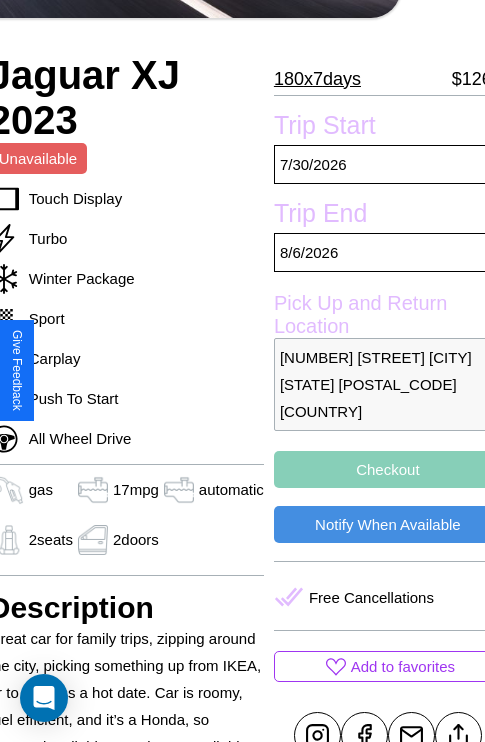 click on "1301 Third Street  Denver Colorado 36817 United States" at bounding box center [388, 384] 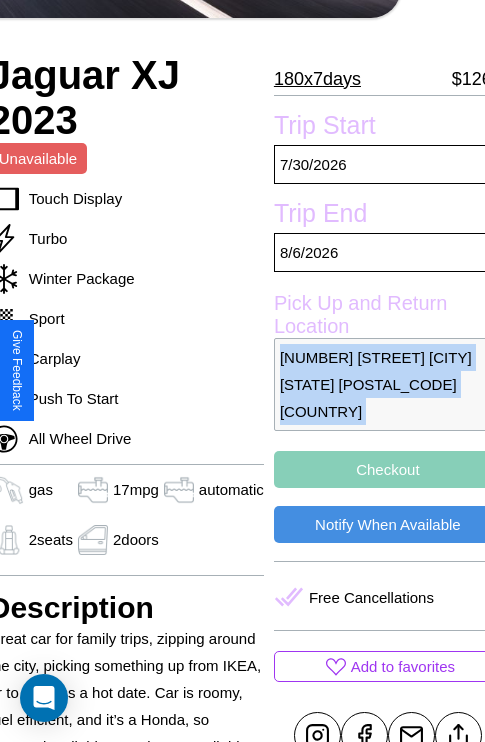 click on "1301 Third Street  Denver Colorado 36817 United States" at bounding box center (388, 384) 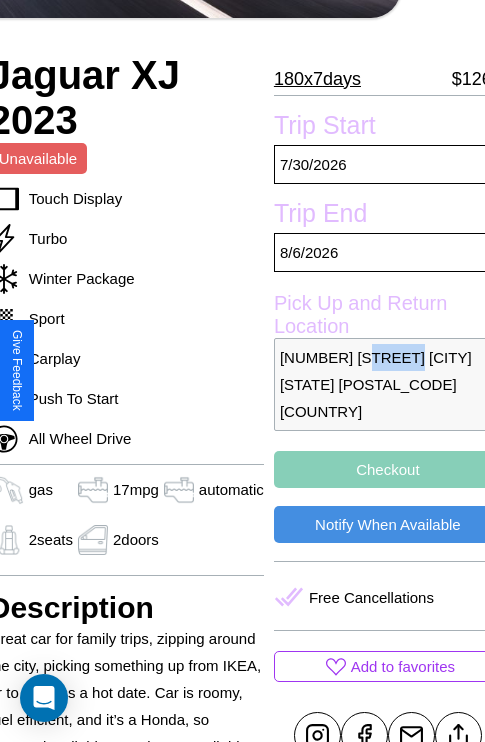 click on "1301 Third Street  Denver Colorado 36817 United States" at bounding box center [388, 384] 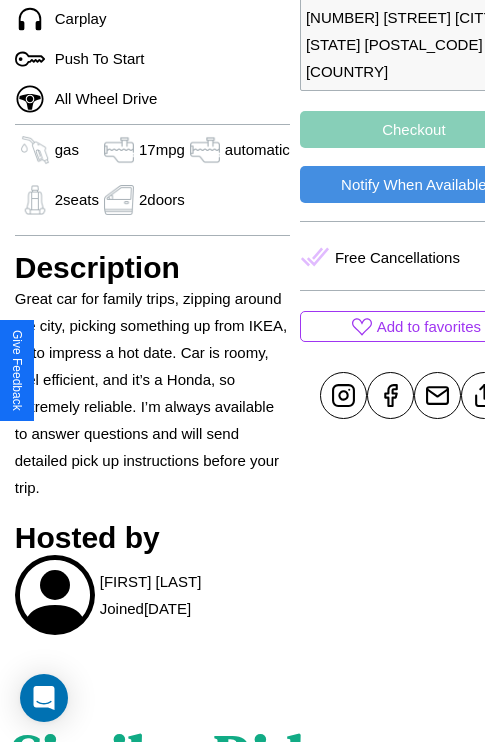 scroll, scrollTop: 1136, scrollLeft: 30, axis: both 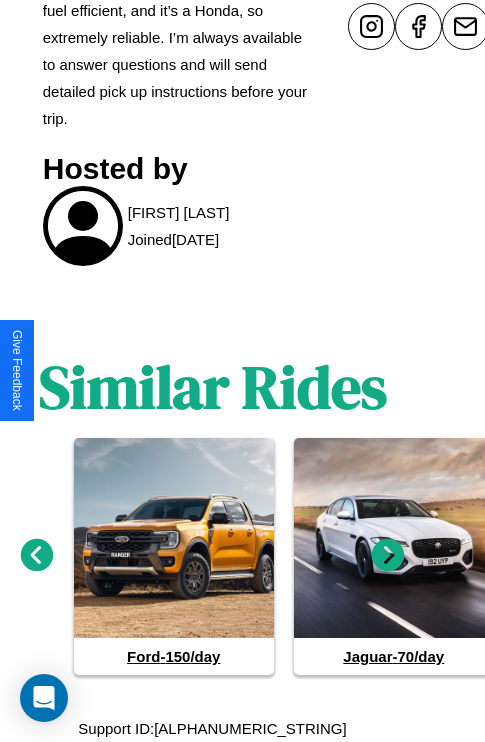 click 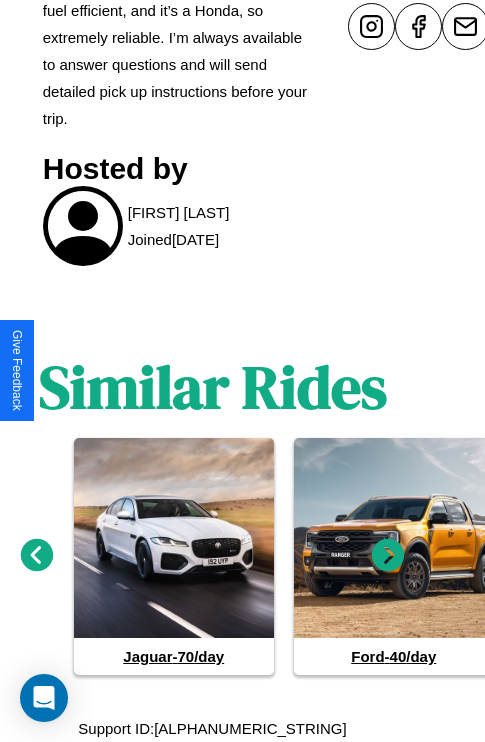 click 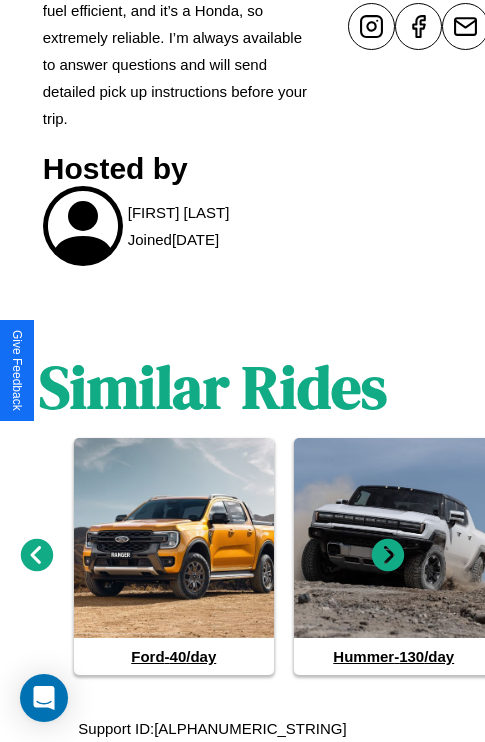 click 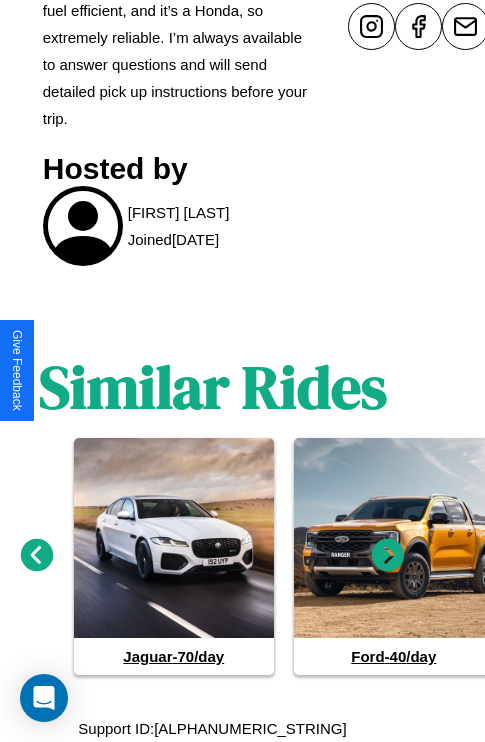 click 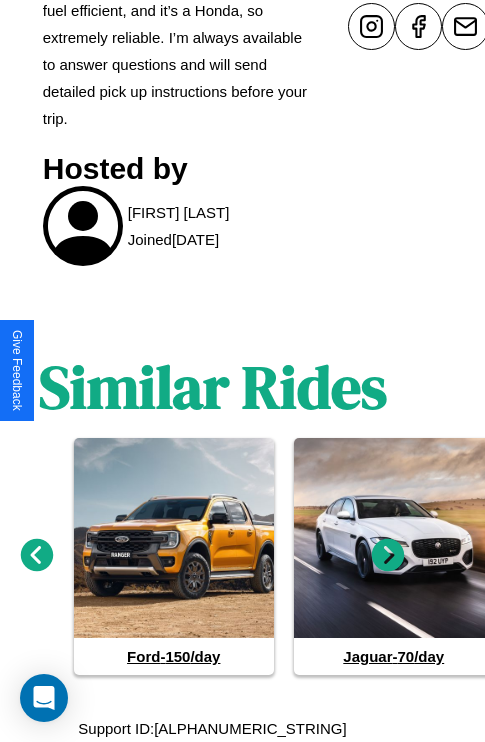 click 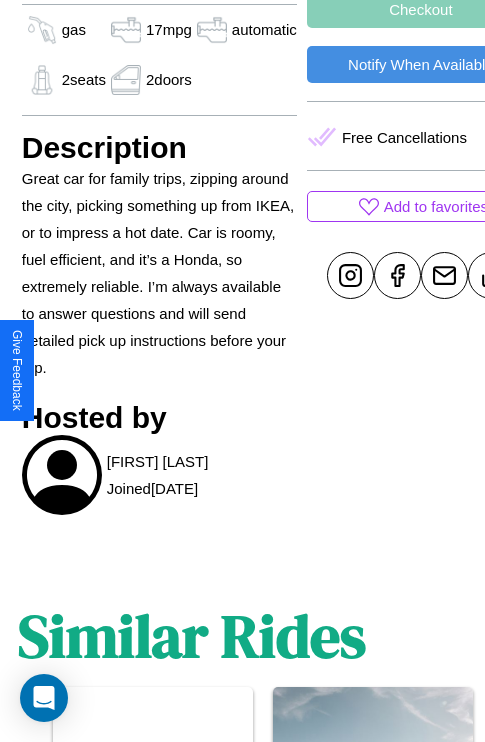 scroll, scrollTop: 499, scrollLeft: 84, axis: both 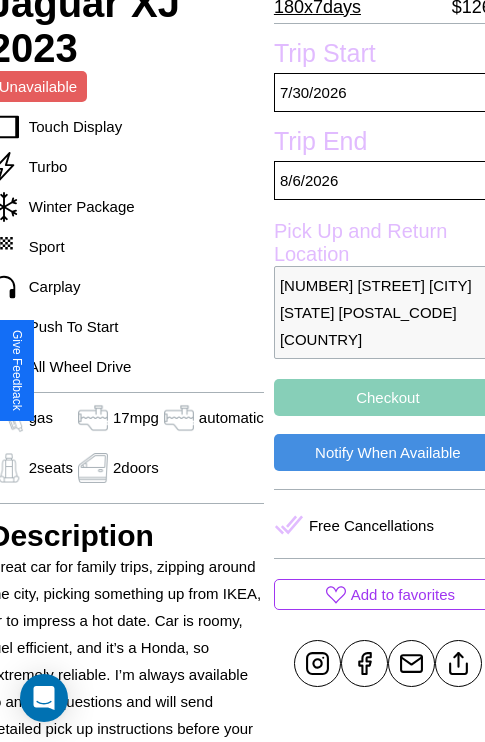 click on "Checkout" at bounding box center [388, 397] 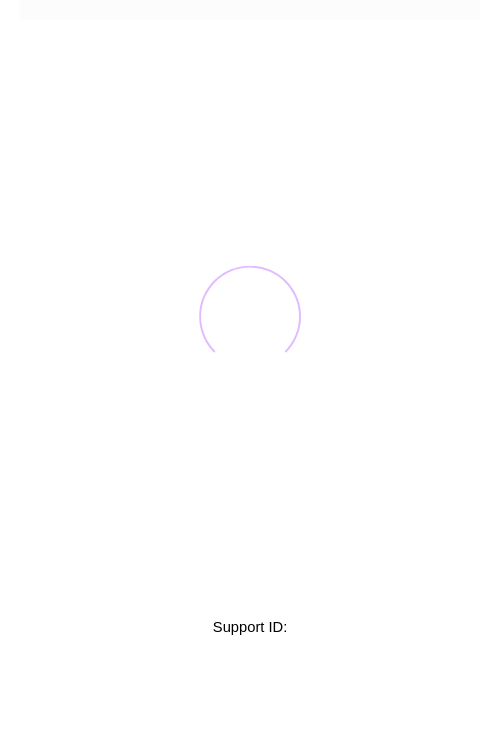 scroll, scrollTop: 0, scrollLeft: 0, axis: both 